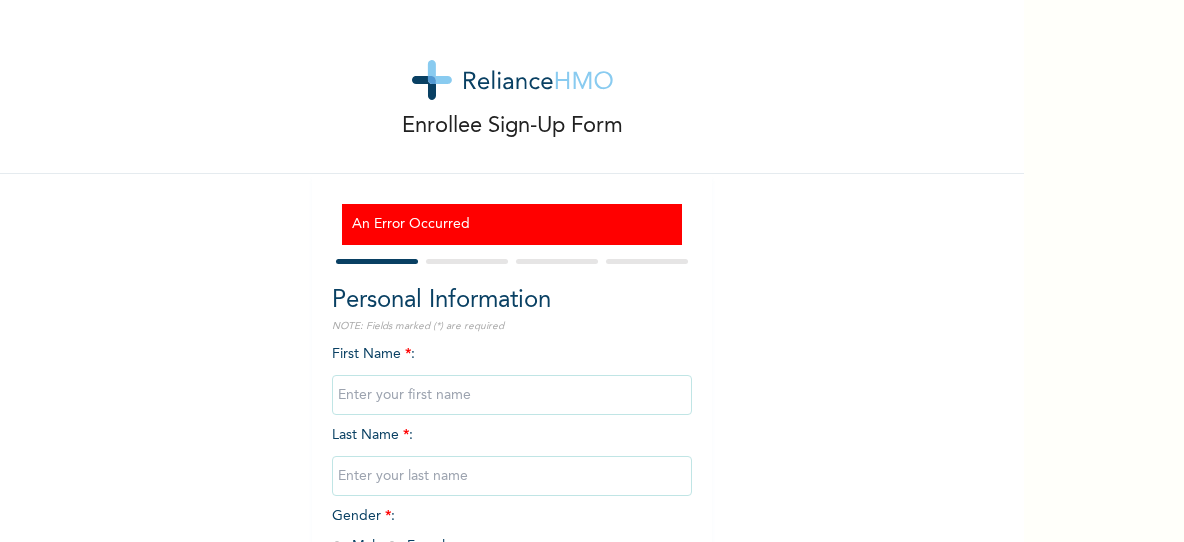 scroll, scrollTop: 0, scrollLeft: 0, axis: both 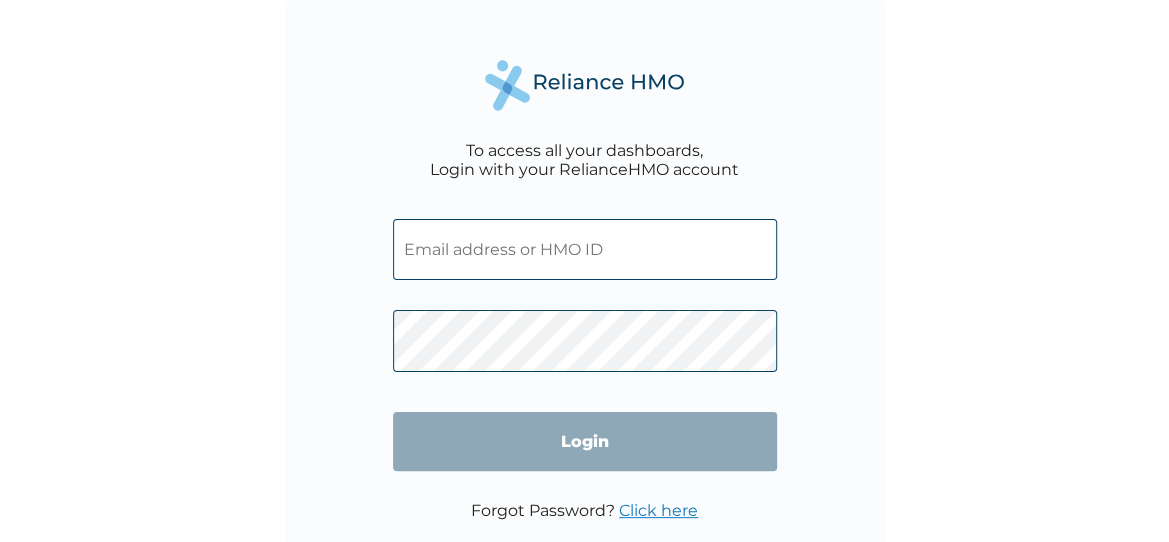 click at bounding box center (585, 249) 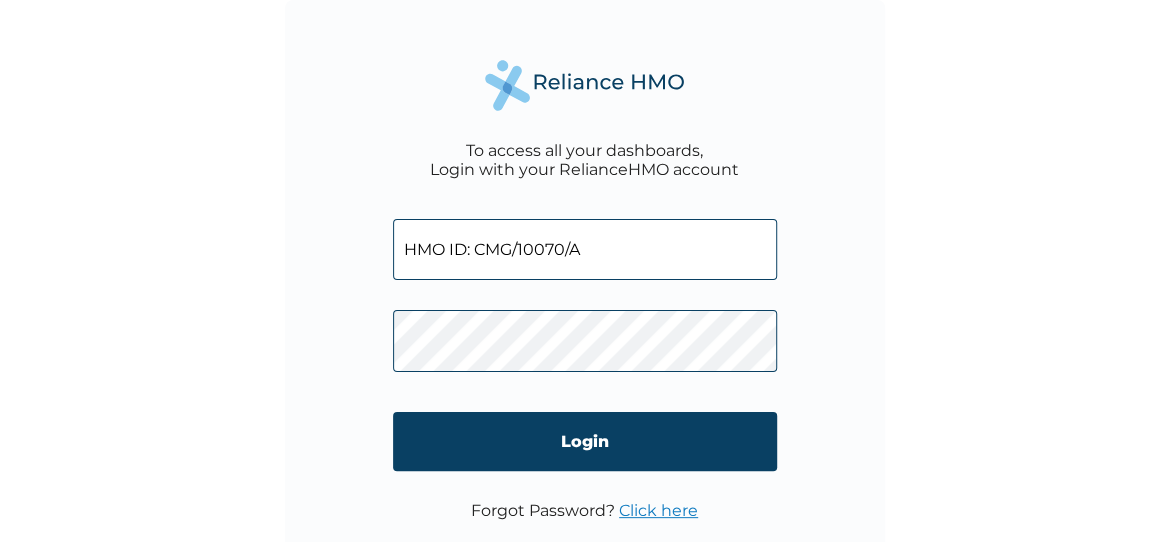 type on "HMO ID: CMG/10070/A" 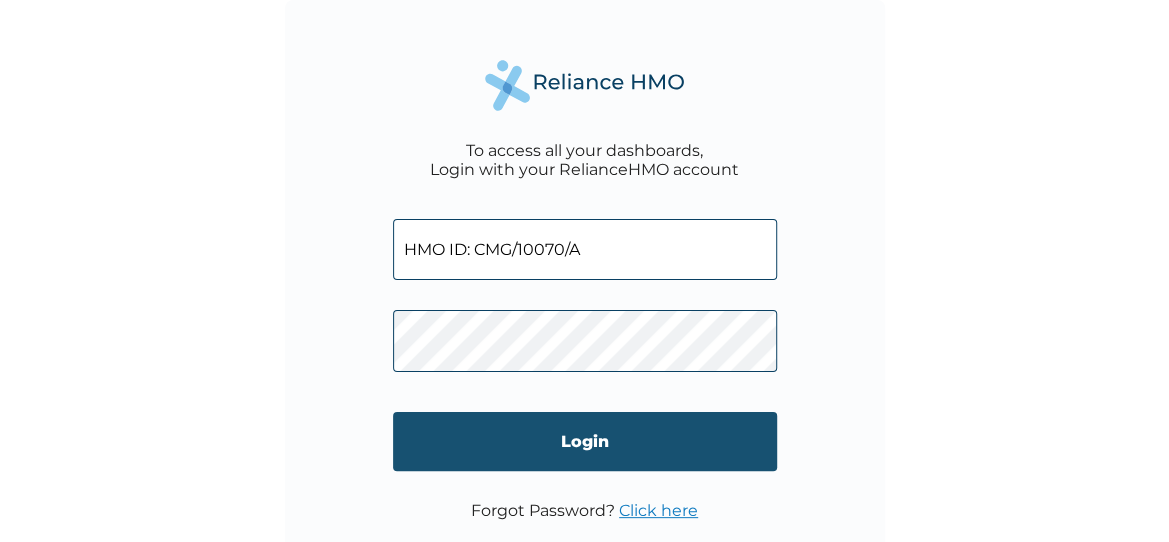click on "Login" at bounding box center [585, 441] 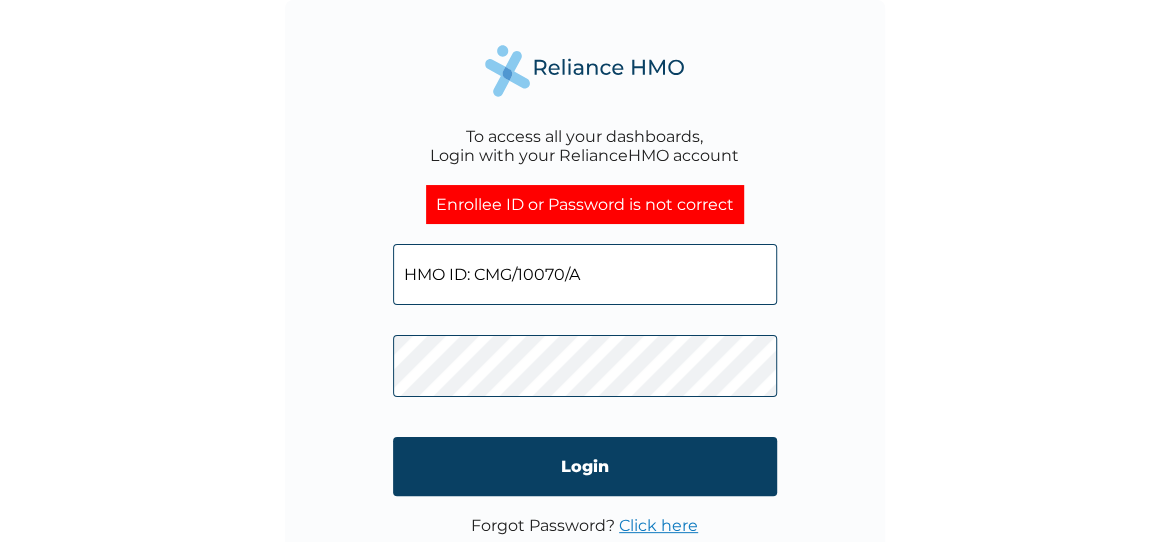 click on "HMO ID: CMG/10070/A" at bounding box center [585, 274] 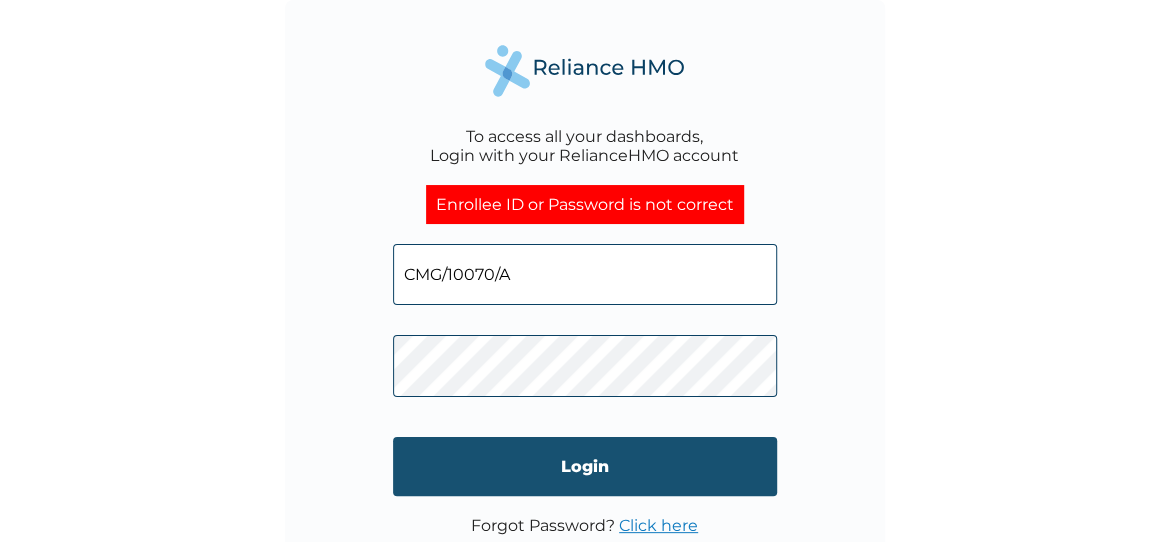 type on "CMG/10070/A" 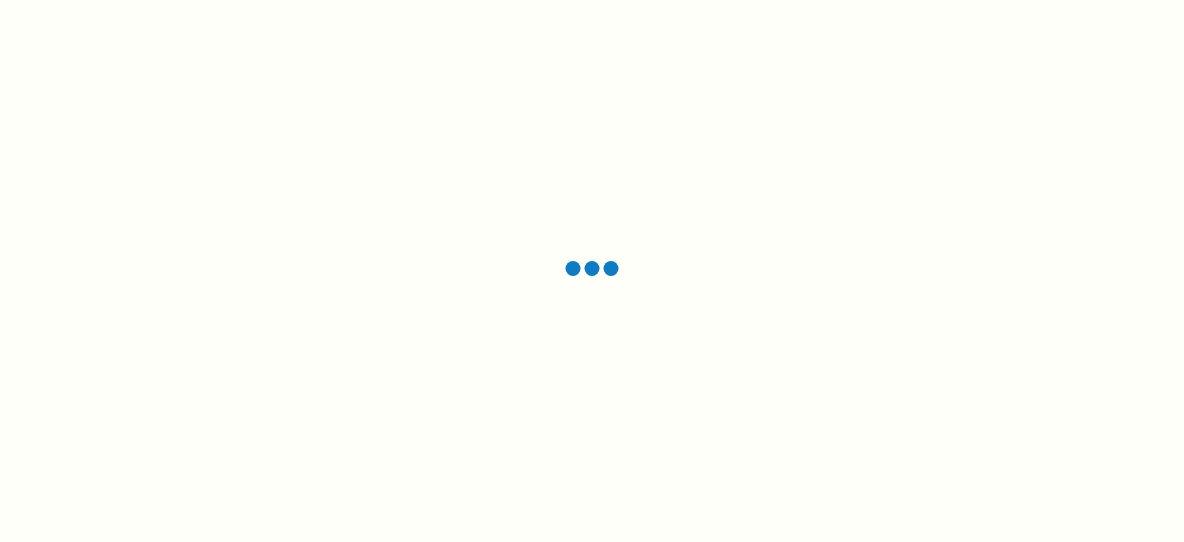 scroll, scrollTop: 0, scrollLeft: 0, axis: both 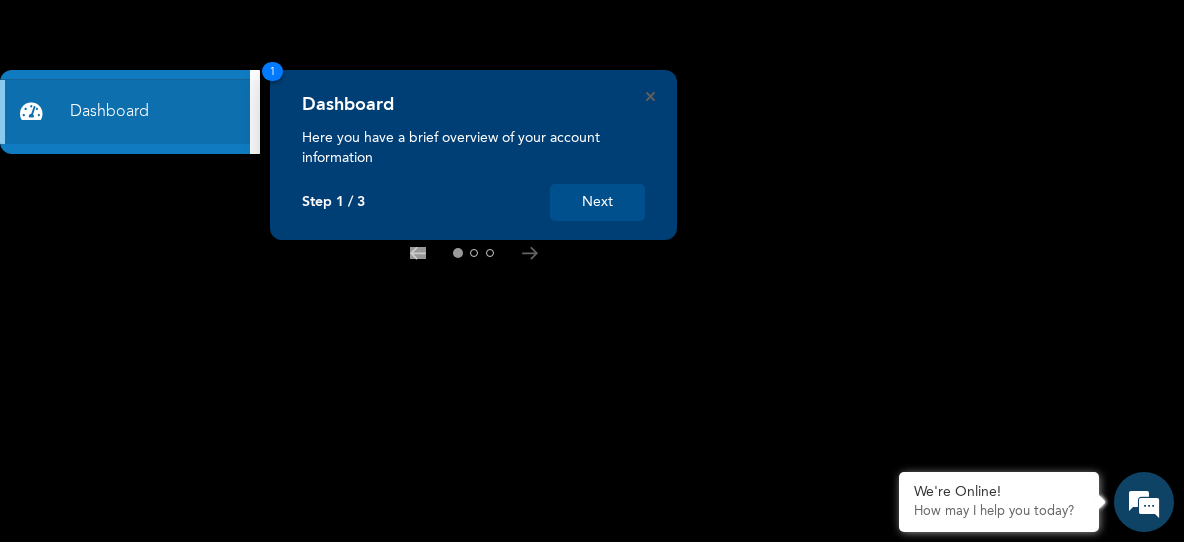 click on "Next" at bounding box center (597, 202) 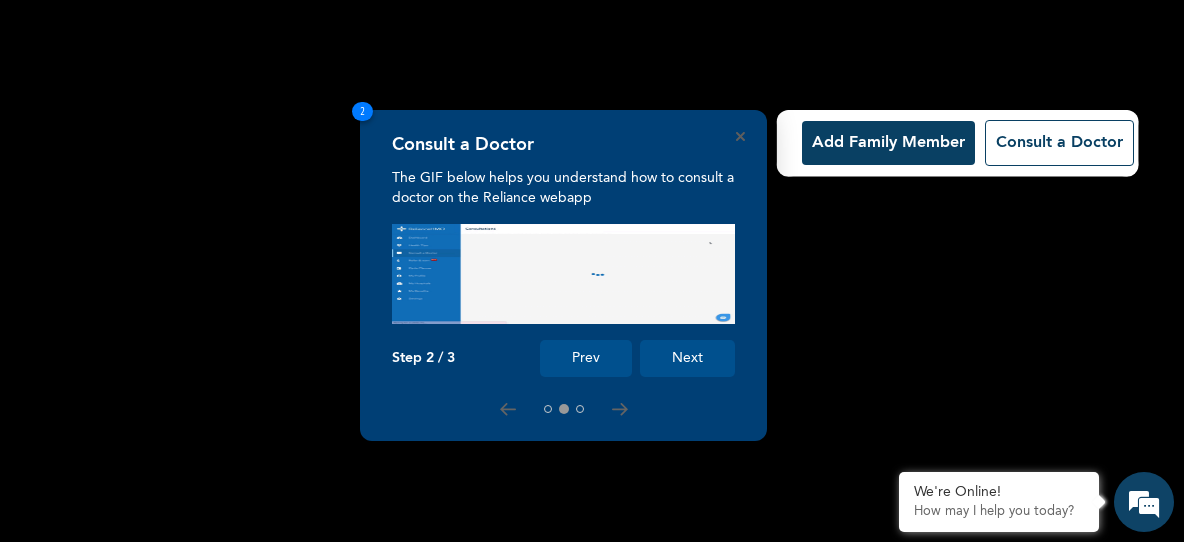 scroll, scrollTop: 0, scrollLeft: 0, axis: both 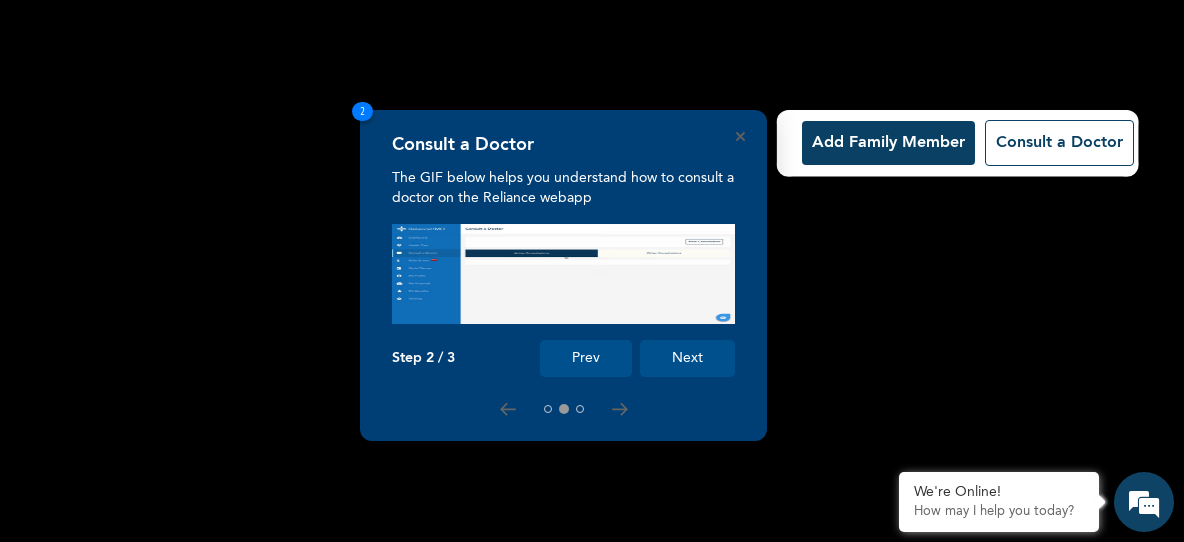 click on "Prev" at bounding box center [586, 358] 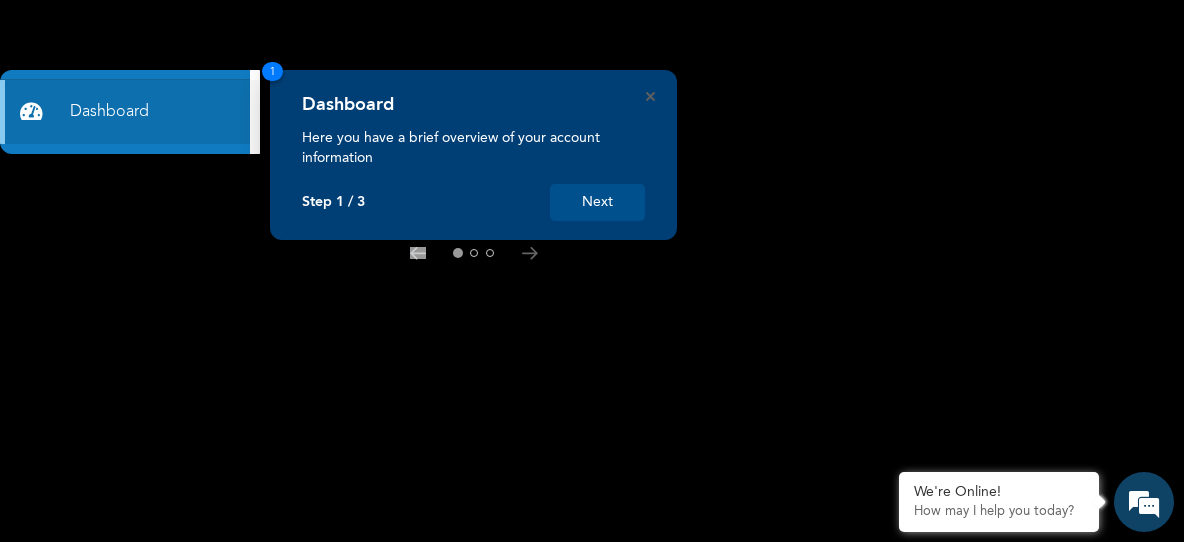 click on "Next" at bounding box center (597, 202) 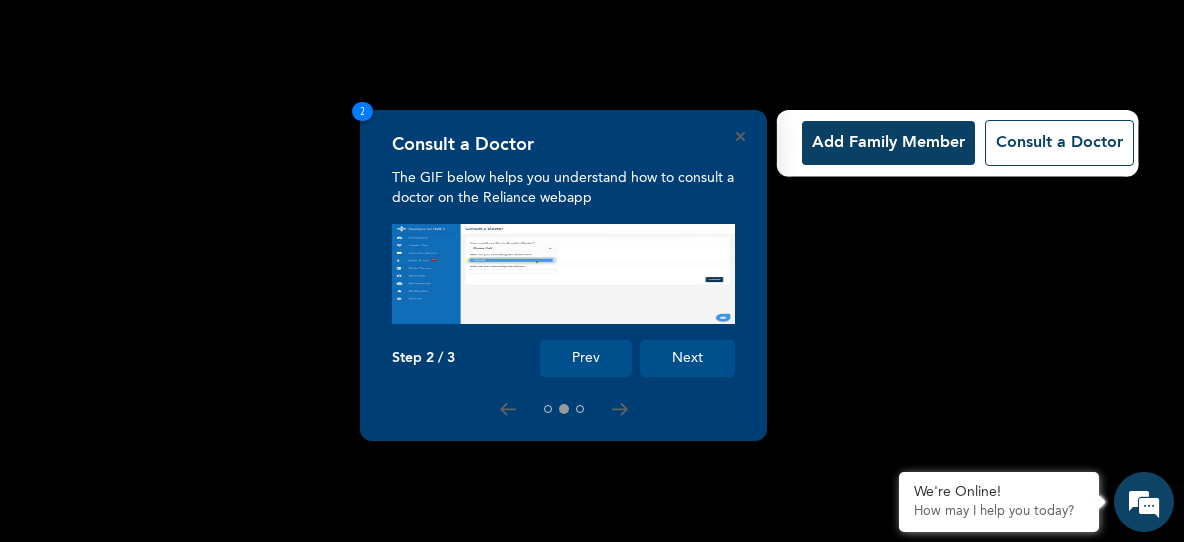 click on "Add Family Member" at bounding box center [888, 143] 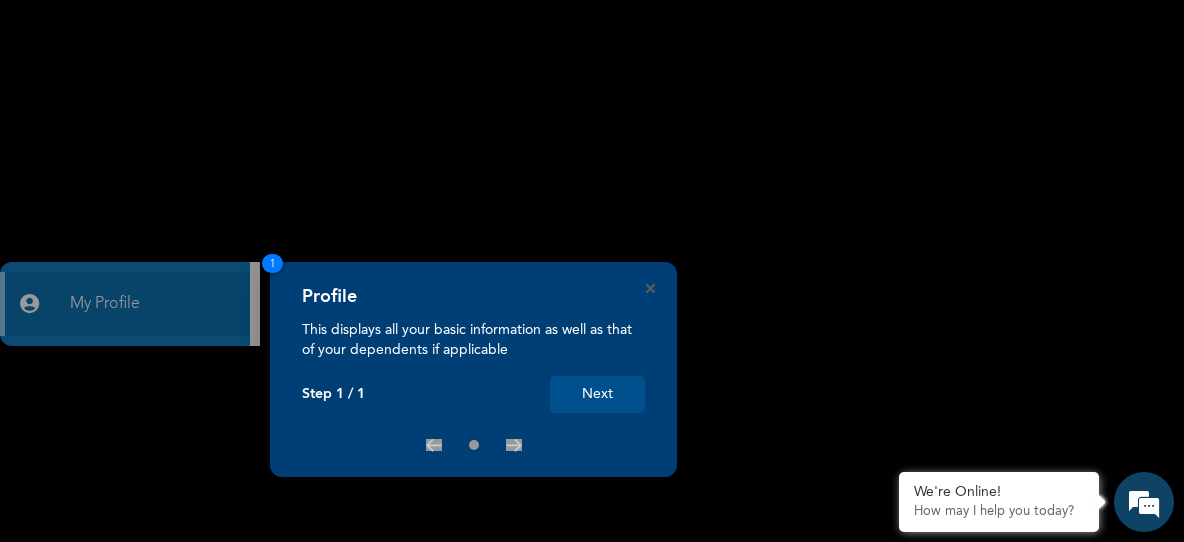 click on "Next" at bounding box center (597, 394) 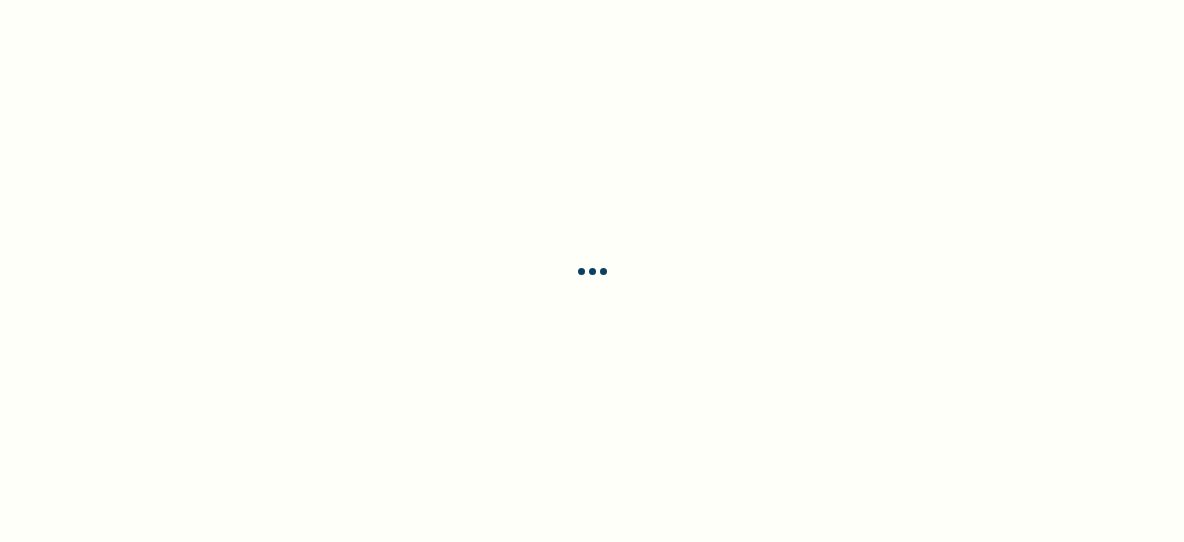 scroll, scrollTop: 0, scrollLeft: 0, axis: both 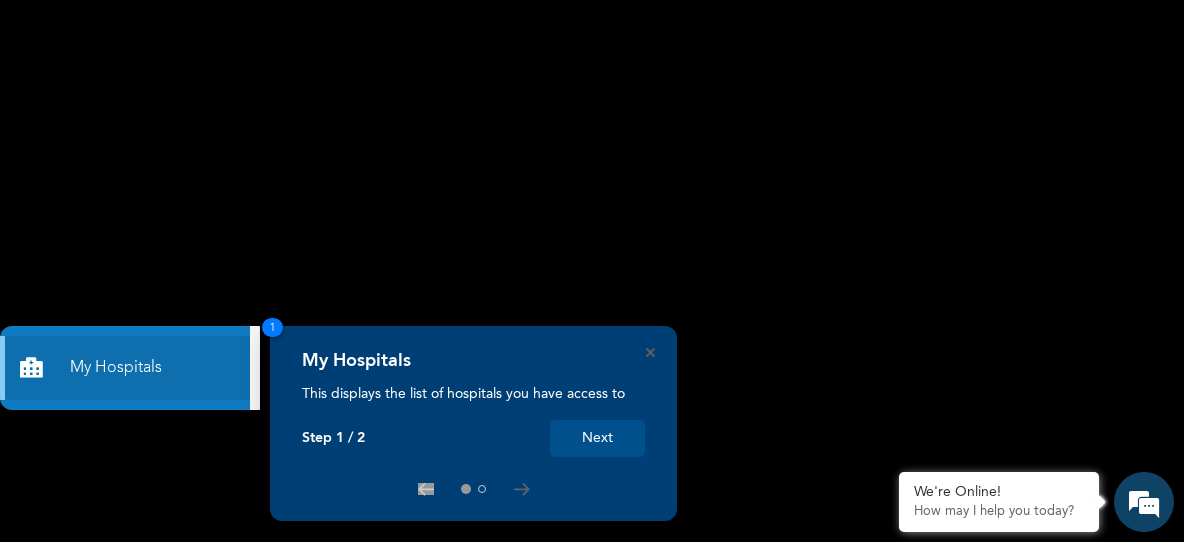 click on "Next" at bounding box center (597, 438) 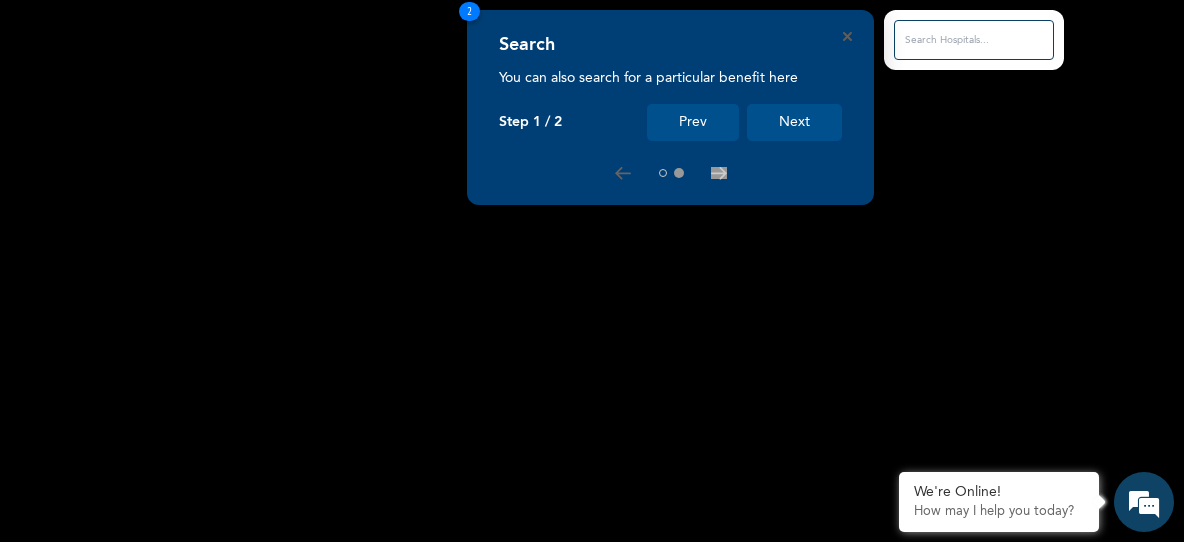 click on "Next" at bounding box center [794, 122] 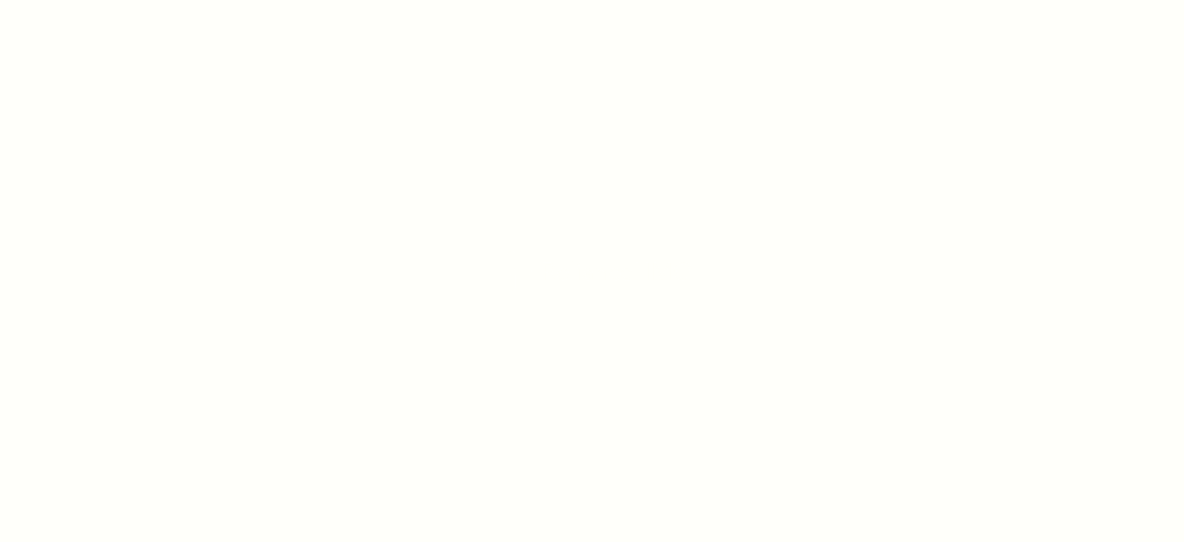 scroll, scrollTop: 0, scrollLeft: 0, axis: both 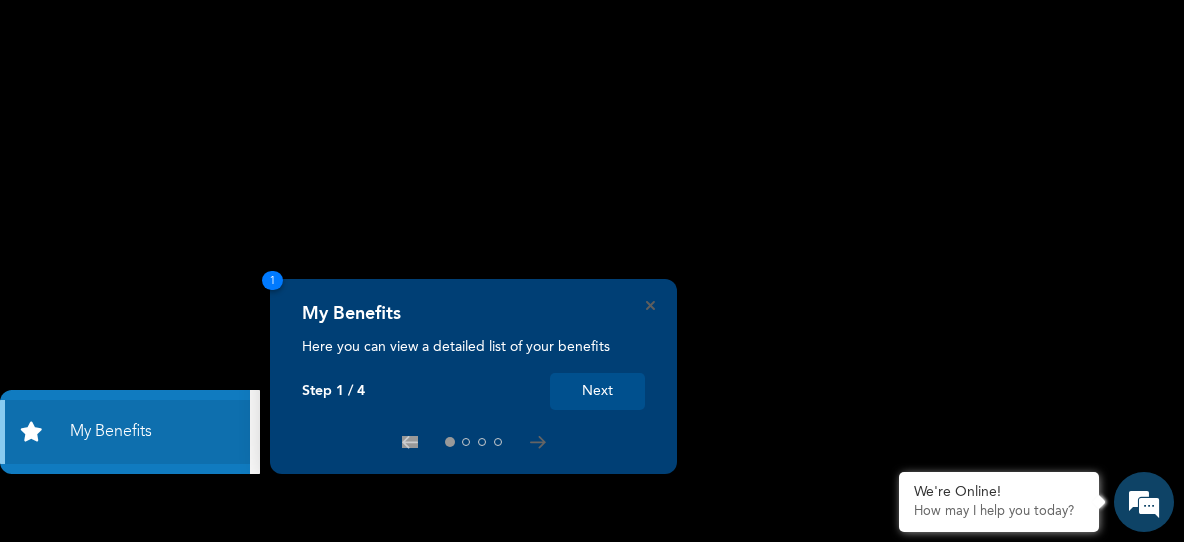 click on "Next" at bounding box center (597, 391) 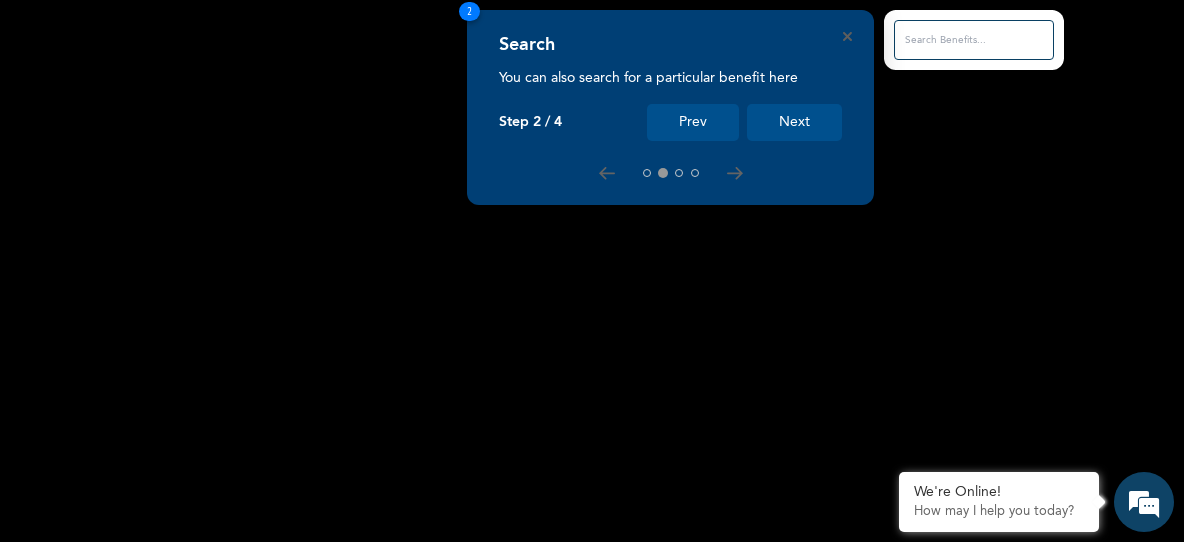 scroll, scrollTop: 0, scrollLeft: 0, axis: both 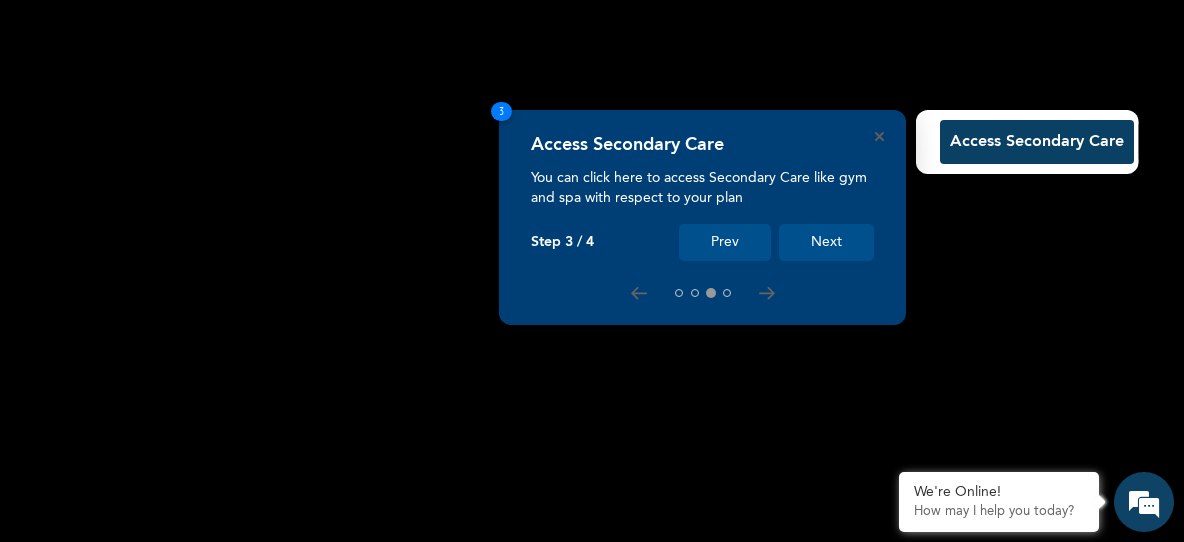 click on "Next" at bounding box center (826, 242) 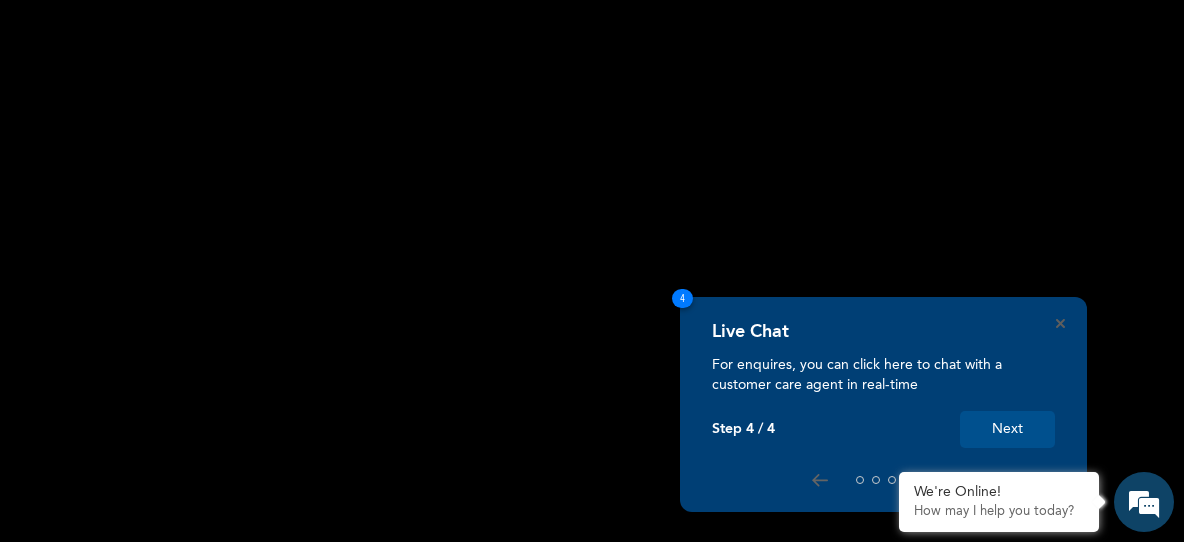 click on "Next" at bounding box center (1007, 429) 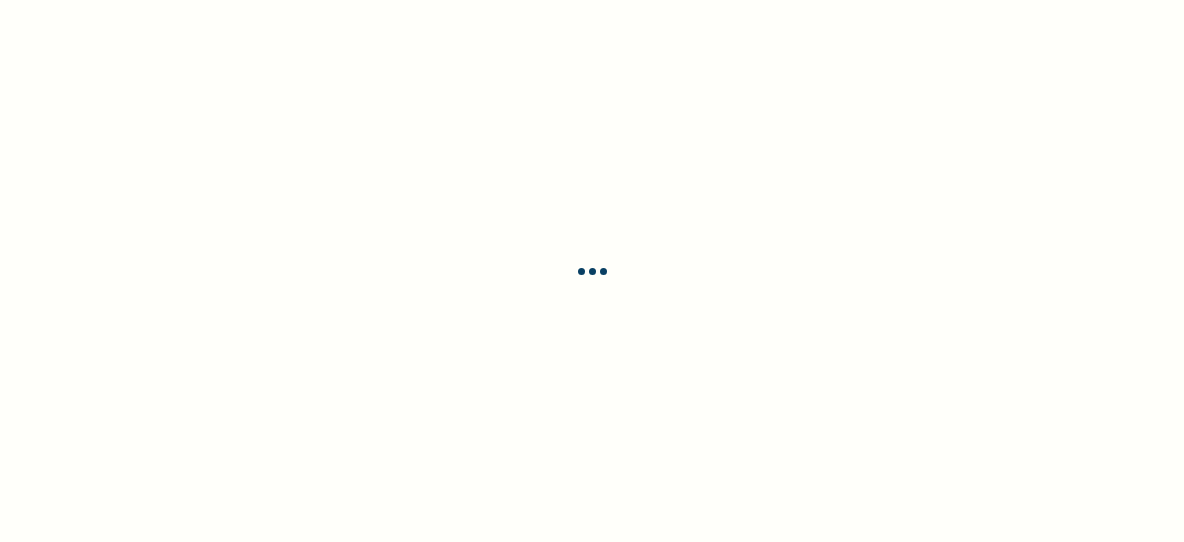 scroll, scrollTop: 0, scrollLeft: 0, axis: both 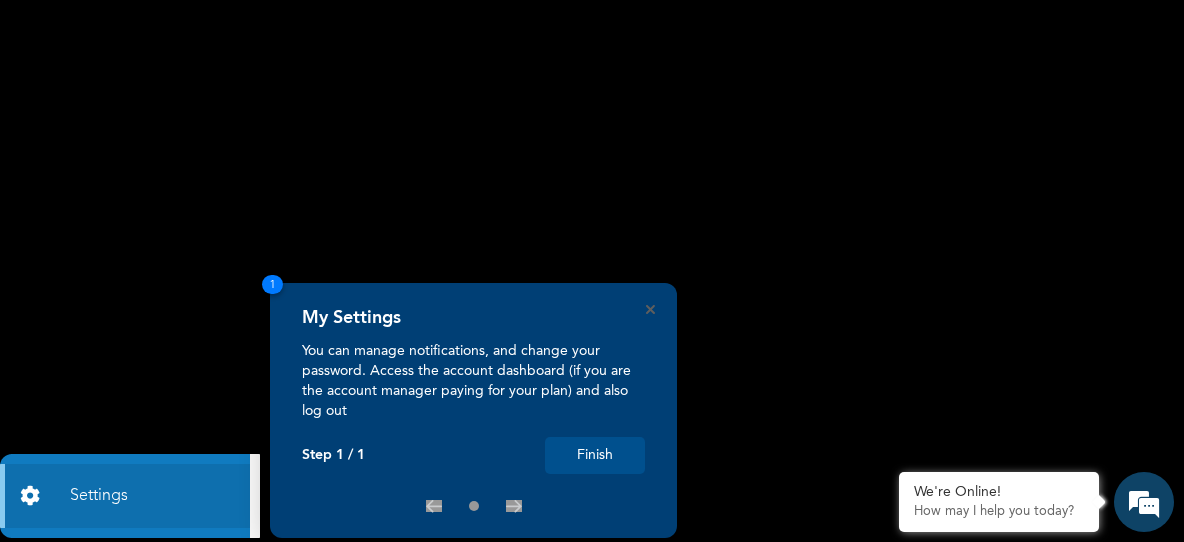 click on "Finish" at bounding box center [595, 455] 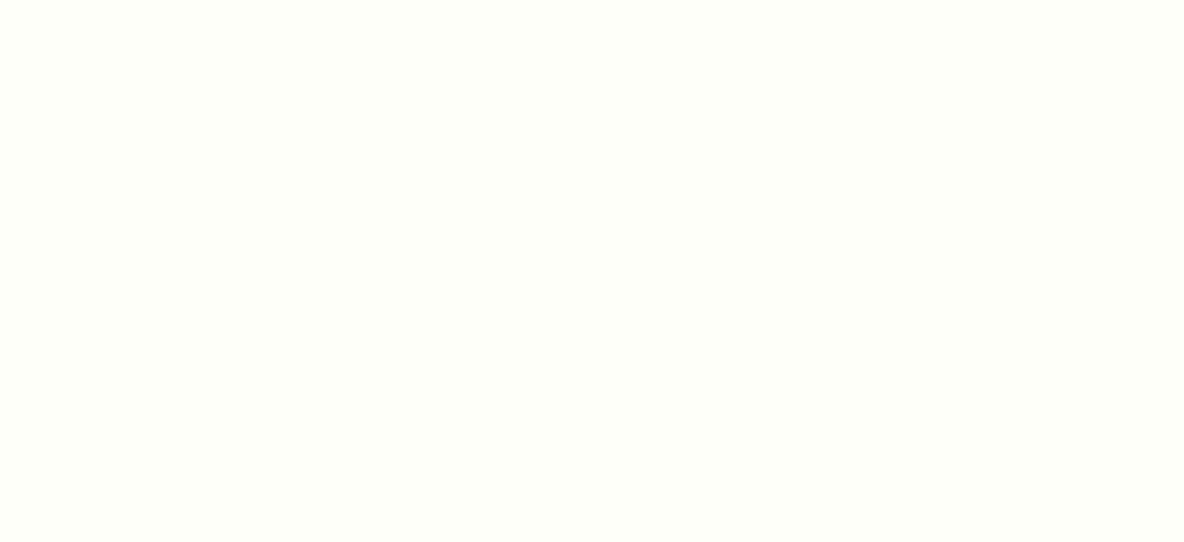 scroll, scrollTop: 0, scrollLeft: 0, axis: both 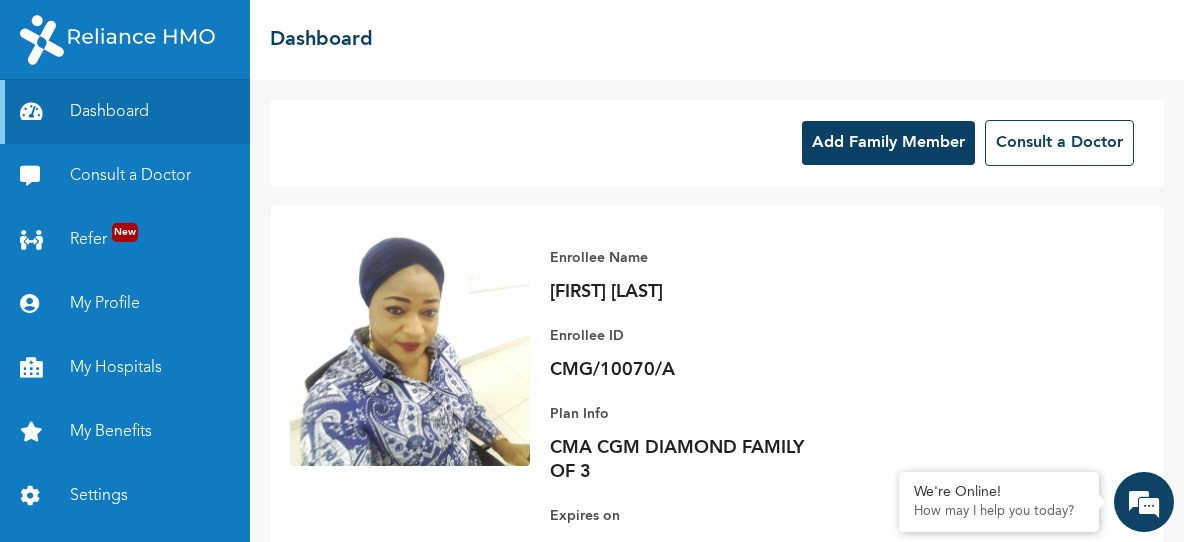 drag, startPoint x: 899, startPoint y: 83, endPoint x: 738, endPoint y: 89, distance: 161.11176 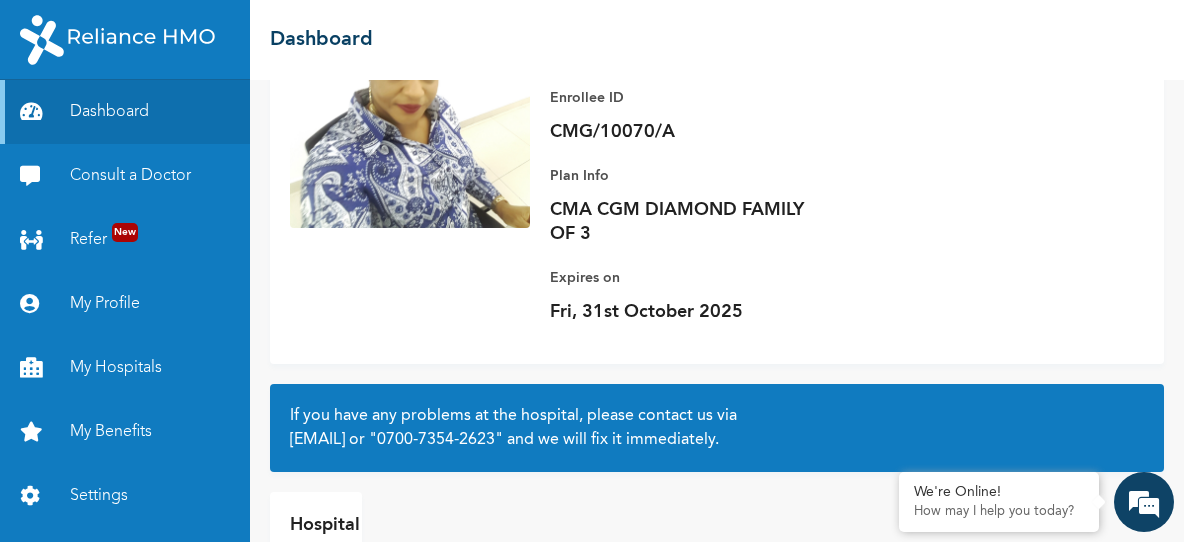 scroll, scrollTop: 348, scrollLeft: 0, axis: vertical 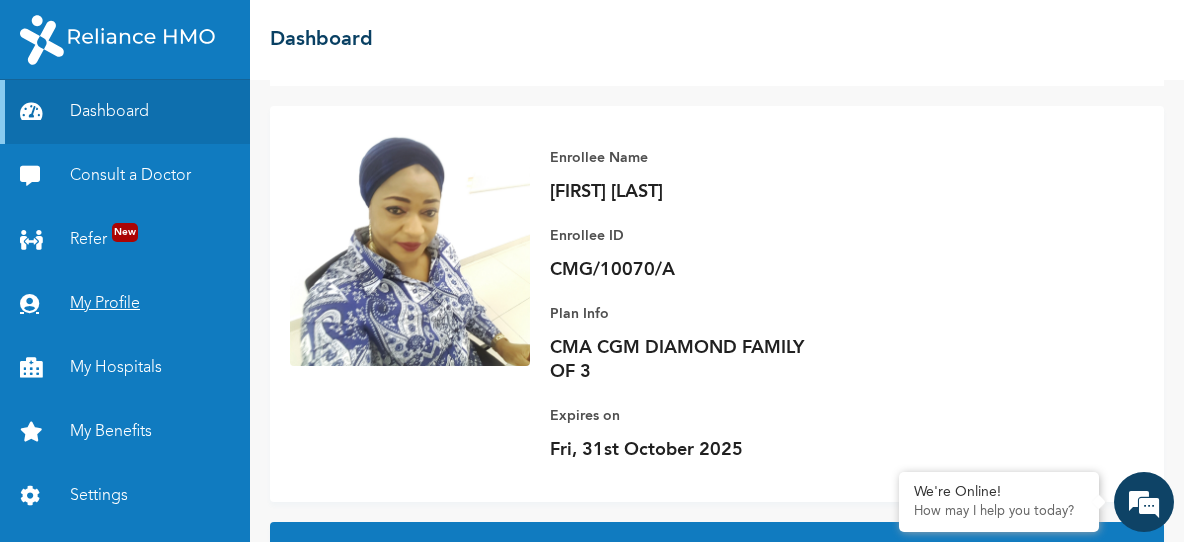 click on "My Profile" at bounding box center (125, 304) 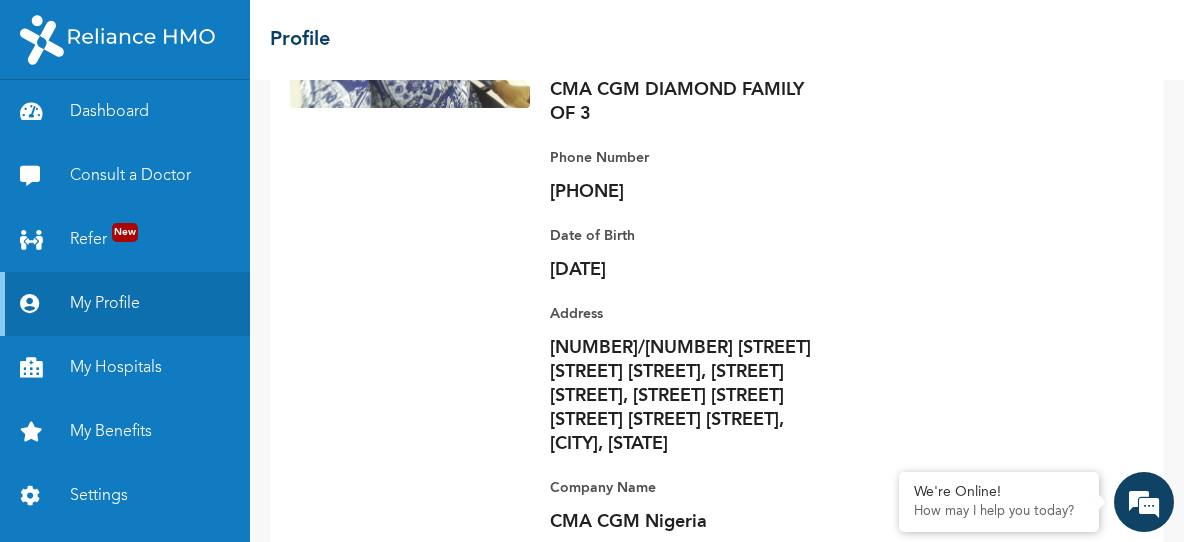 scroll, scrollTop: 400, scrollLeft: 0, axis: vertical 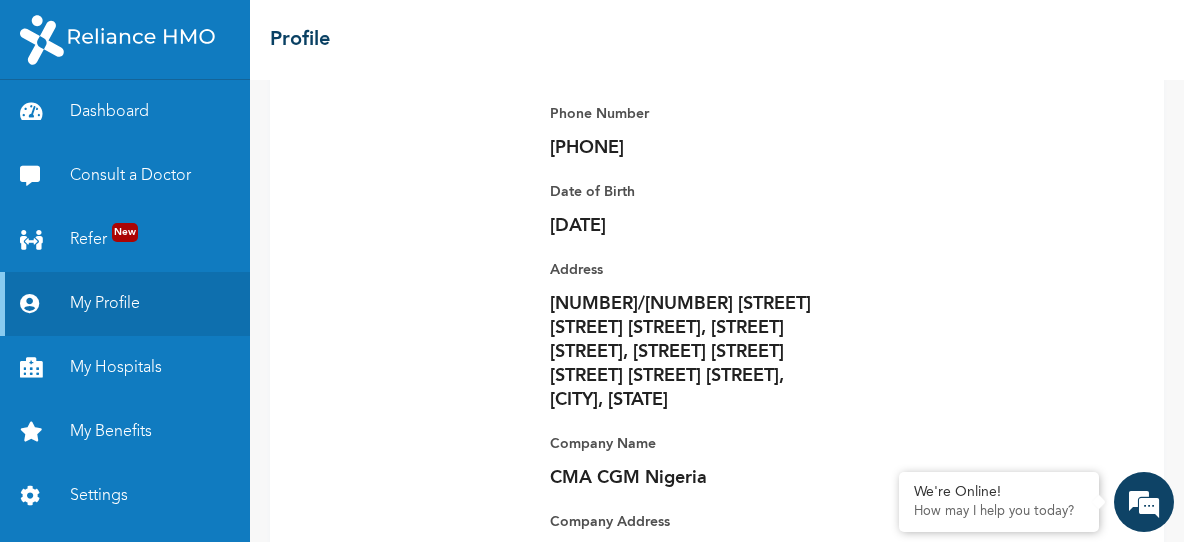 click on "3/34 Agidi Adaba Street Esteem Estate, by Unity Bus-stop Bayeiku Road Ikorodu, Lagos" at bounding box center (690, 352) 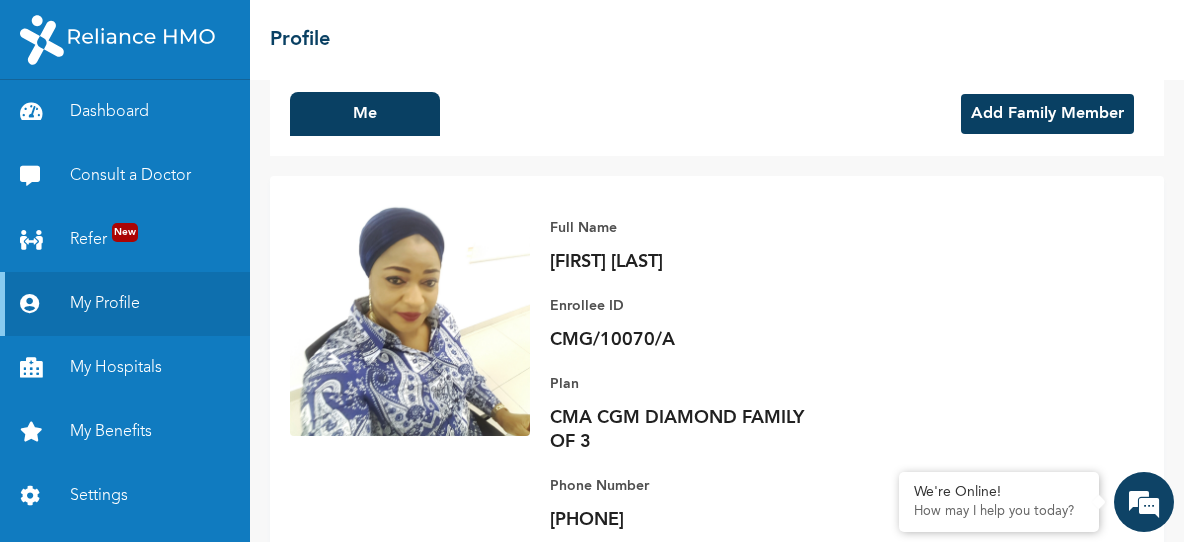 scroll, scrollTop: 0, scrollLeft: 0, axis: both 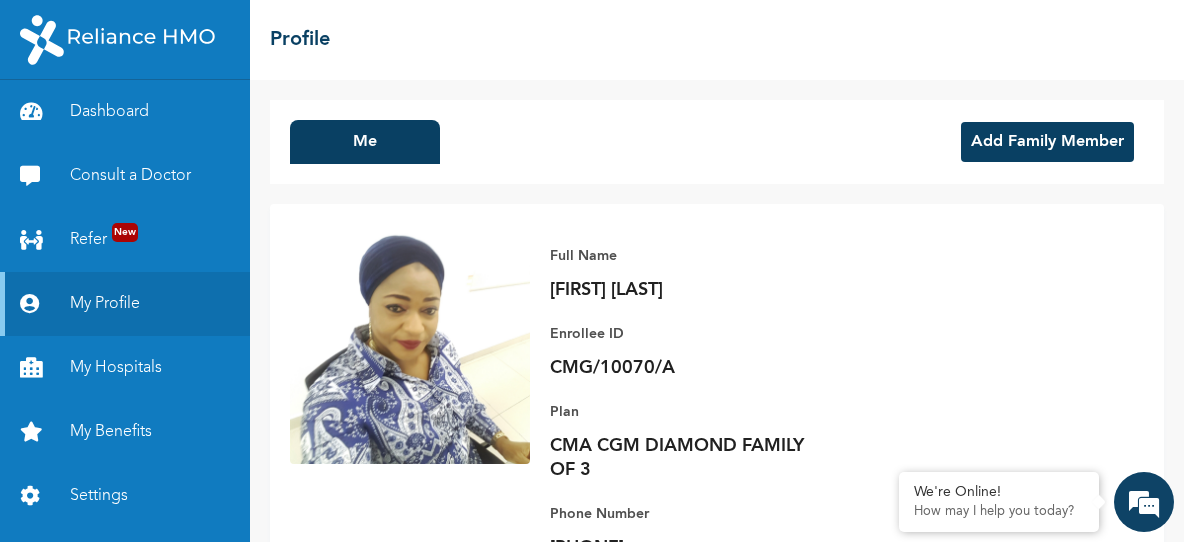click on "Add Family Member" at bounding box center [1047, 142] 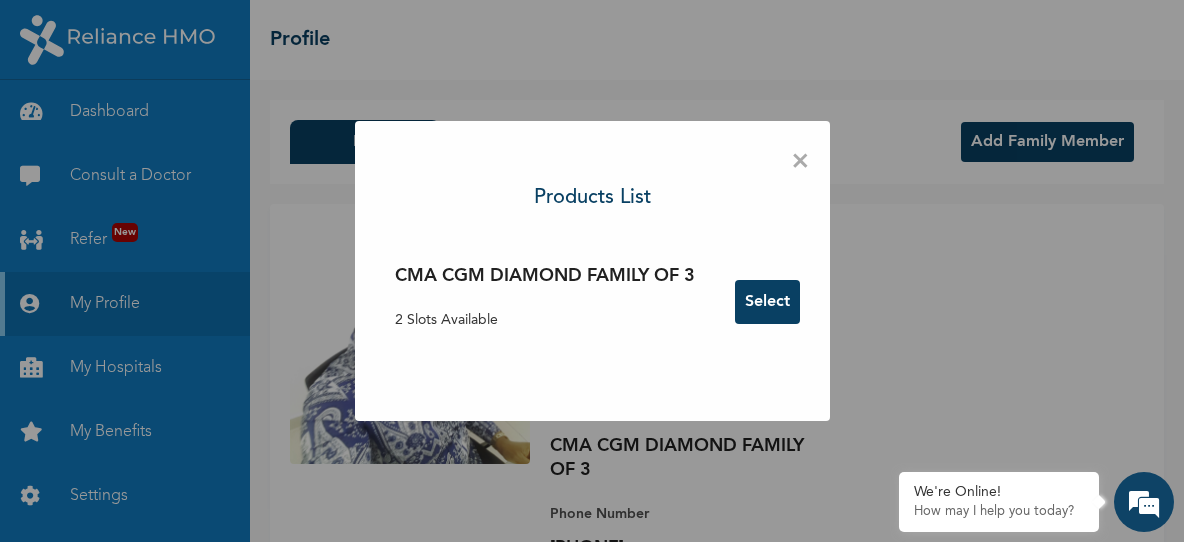 click on "×" at bounding box center [800, 162] 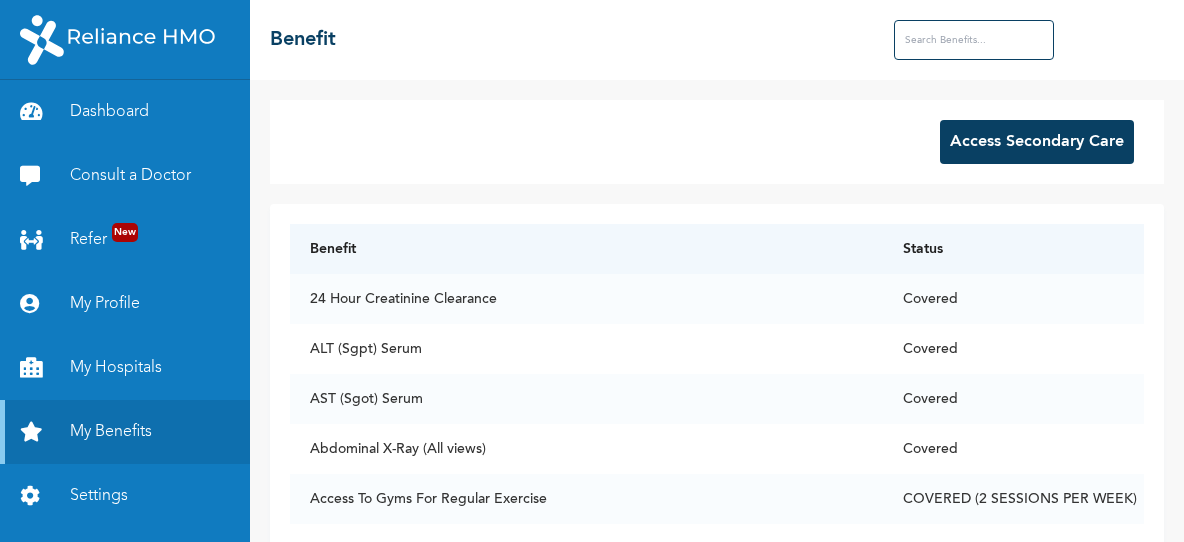scroll, scrollTop: 0, scrollLeft: 0, axis: both 